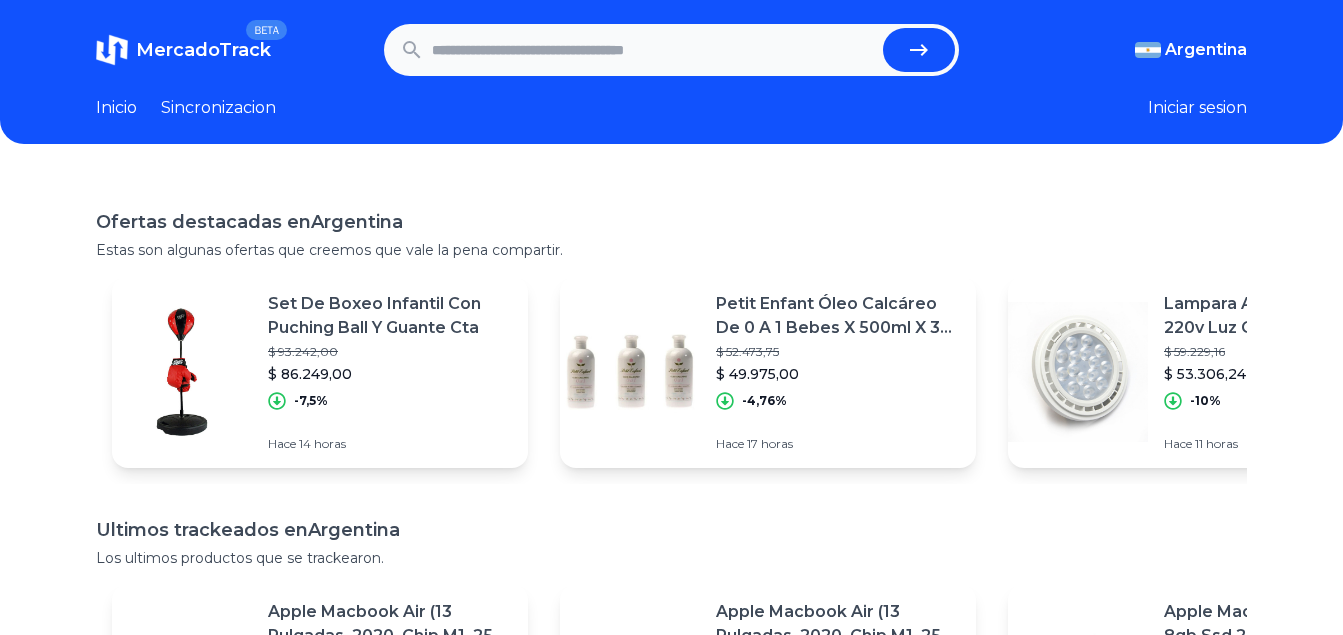 scroll, scrollTop: 0, scrollLeft: 0, axis: both 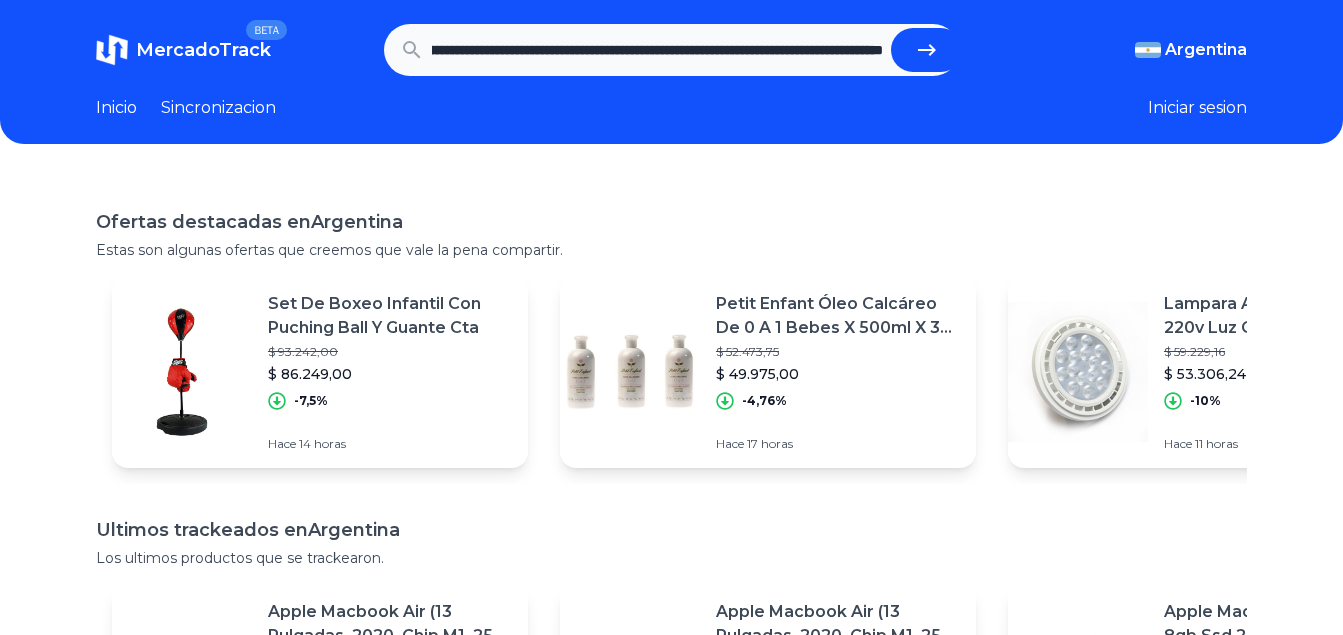 click at bounding box center [927, 50] 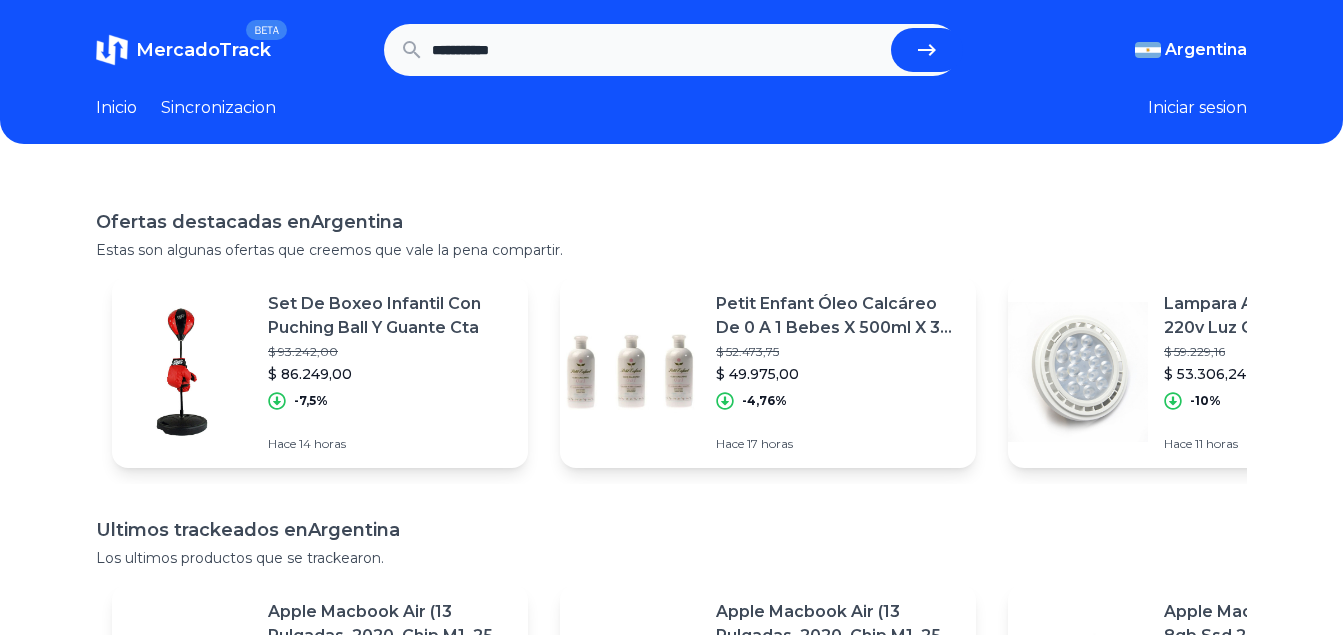 scroll, scrollTop: 0, scrollLeft: 0, axis: both 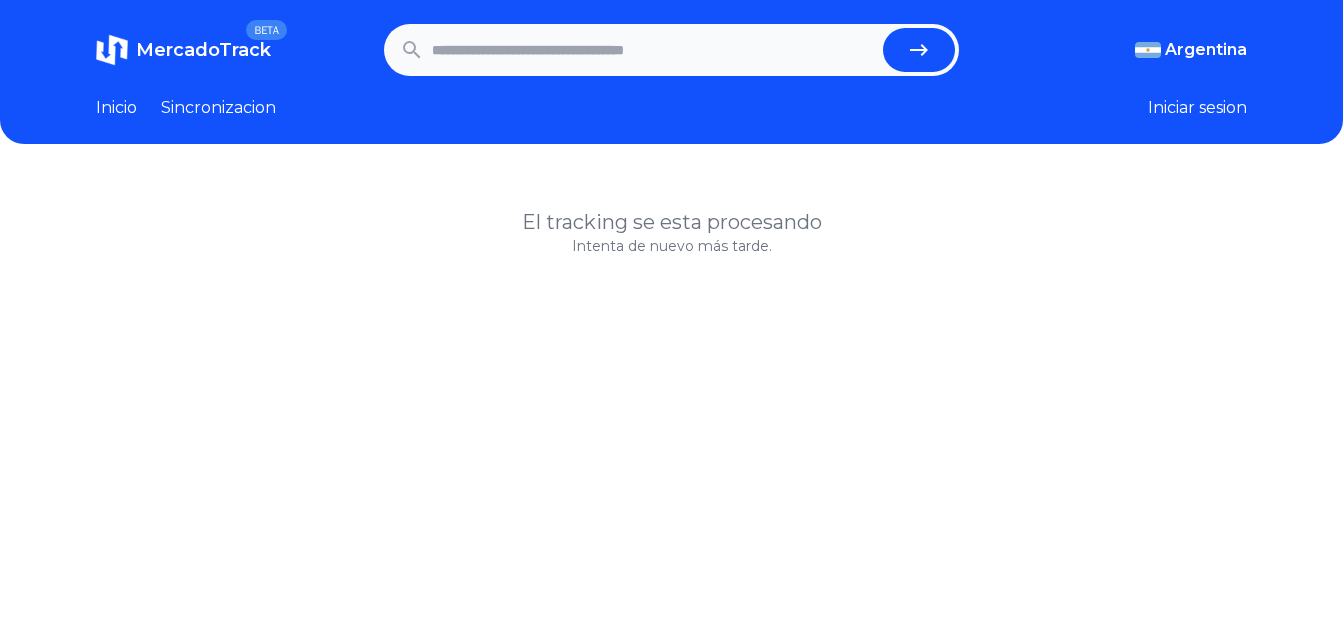 click at bounding box center (654, 50) 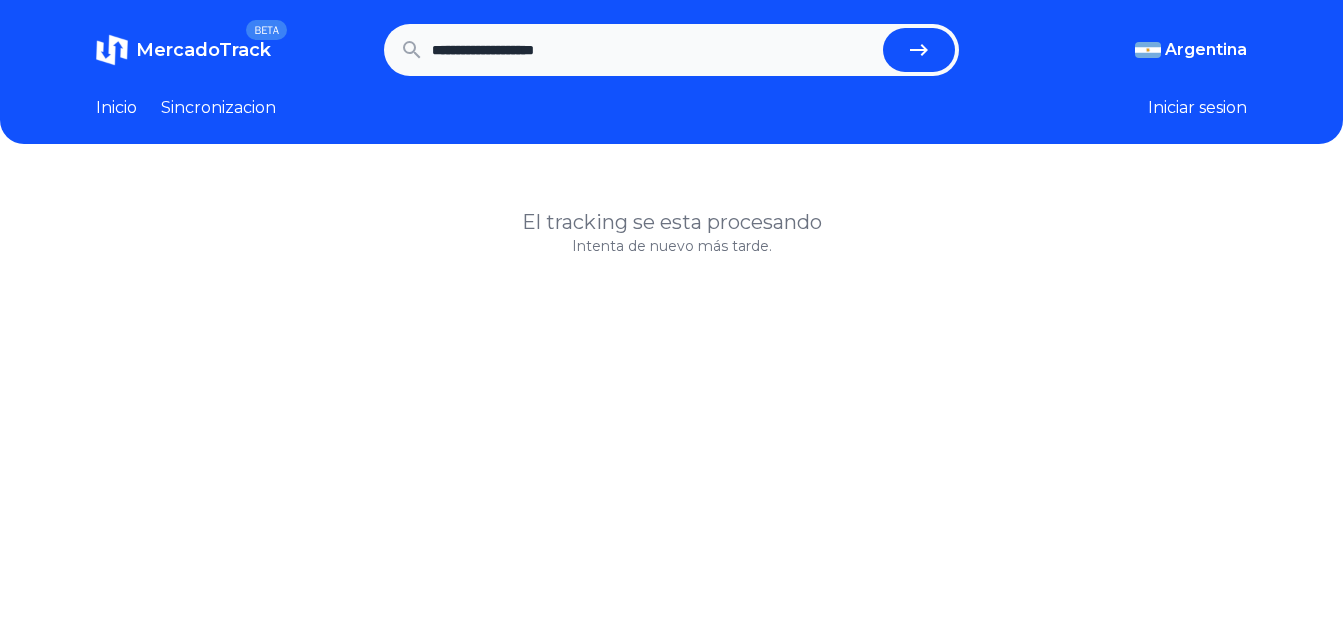 type on "**********" 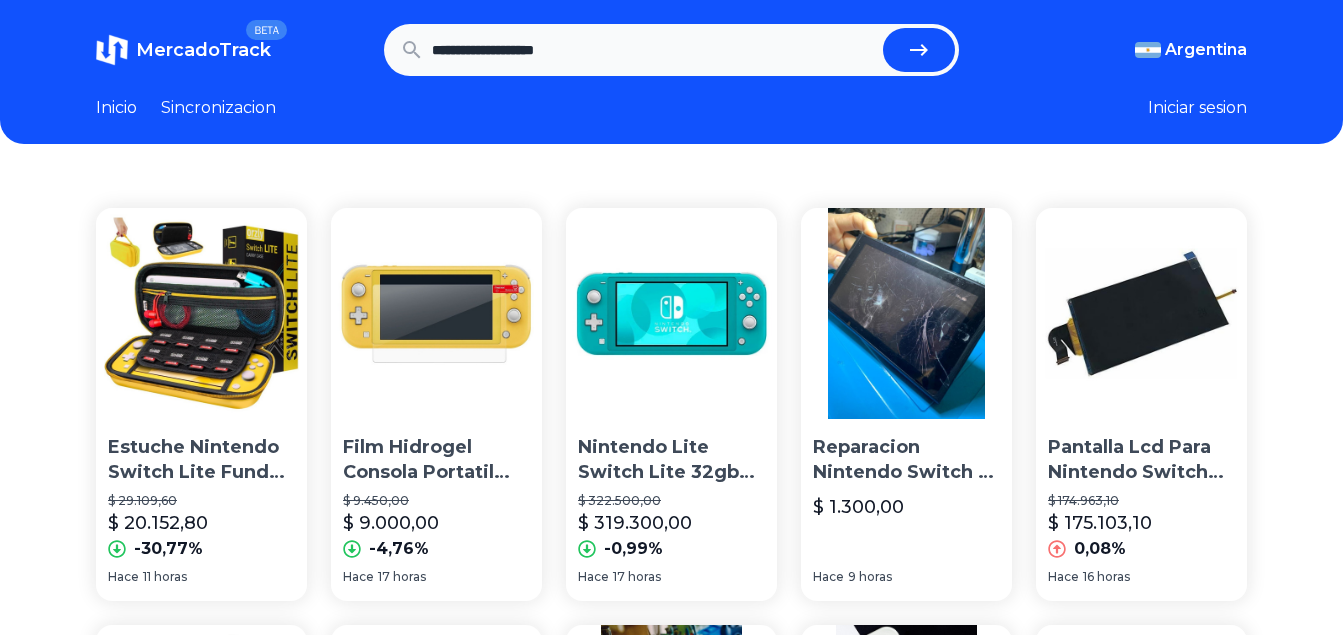 scroll, scrollTop: 0, scrollLeft: 0, axis: both 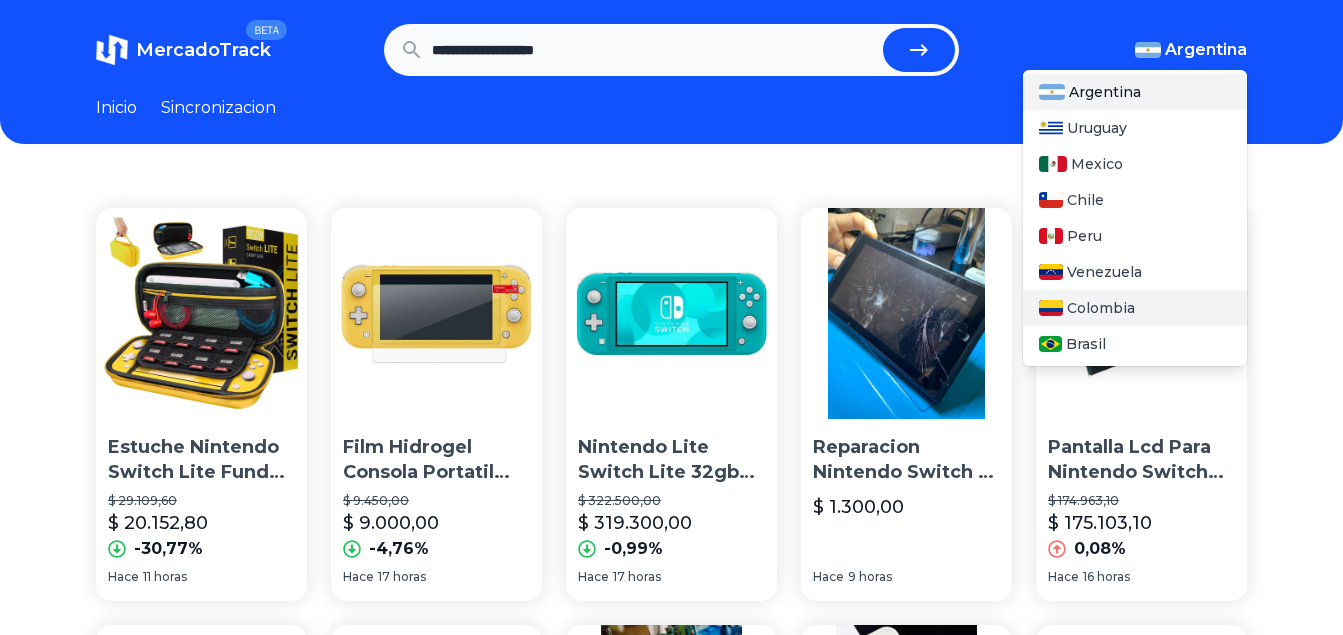 drag, startPoint x: 1205, startPoint y: 38, endPoint x: 1123, endPoint y: 296, distance: 270.71756 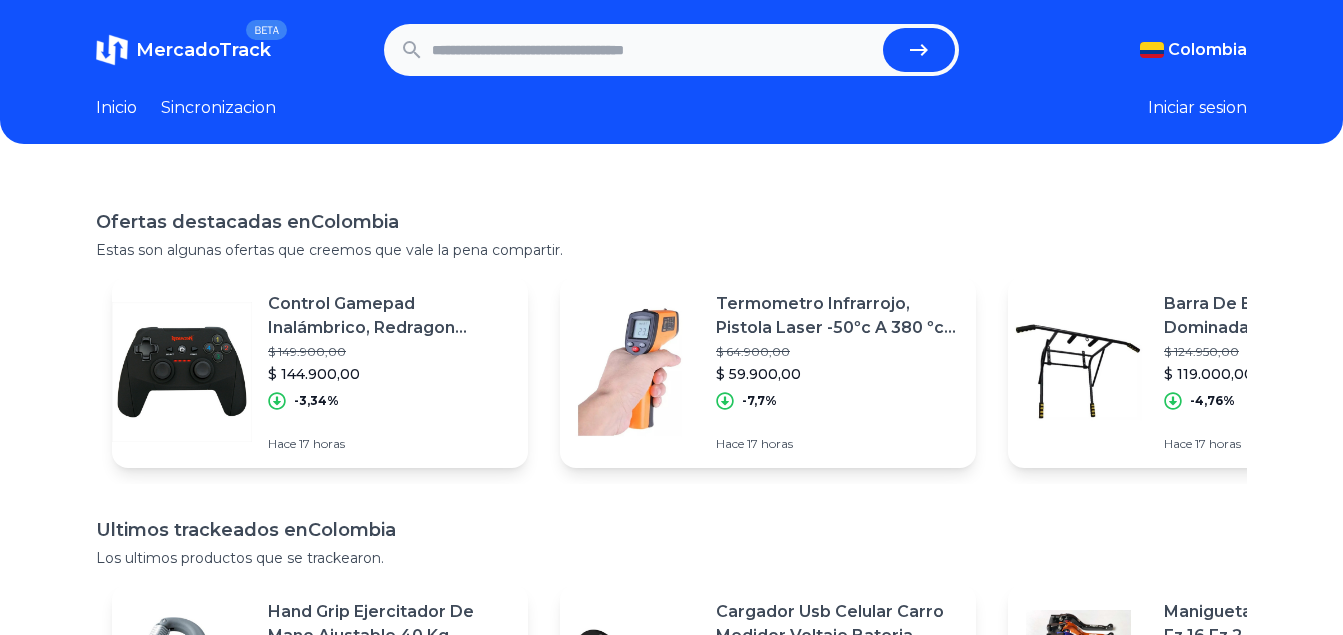 click on "Inicio Sincronizacion Iniciar sesion" at bounding box center [671, 108] 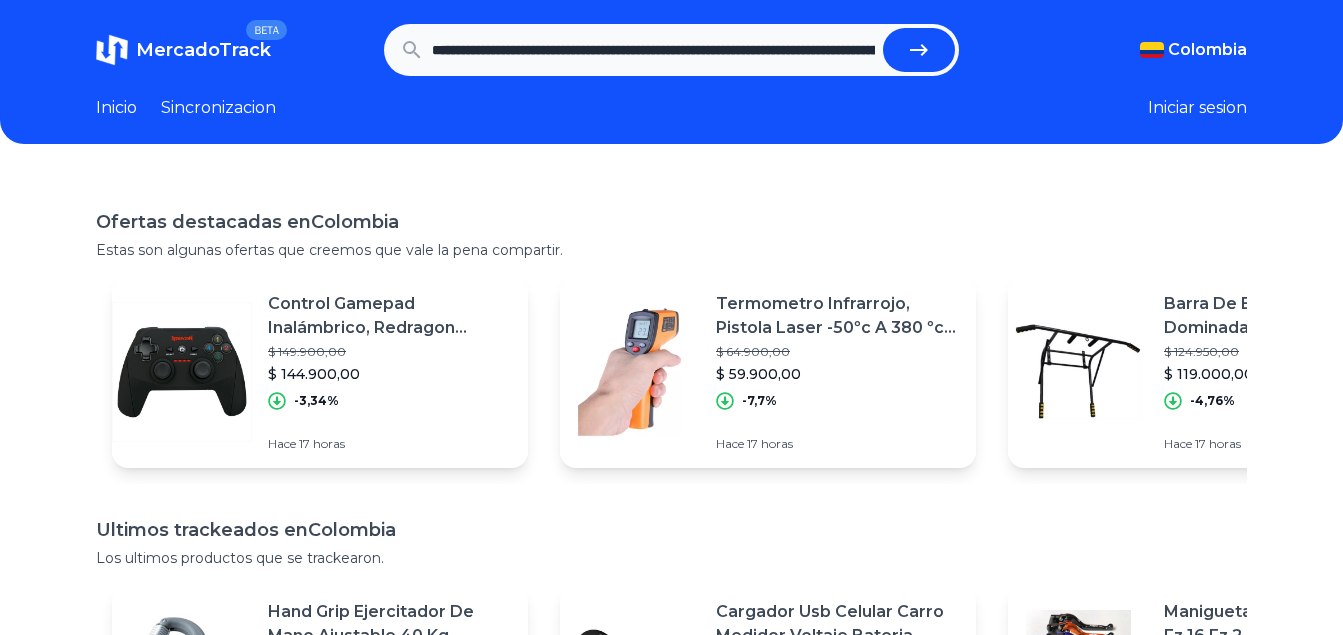 scroll, scrollTop: 0, scrollLeft: 1799, axis: horizontal 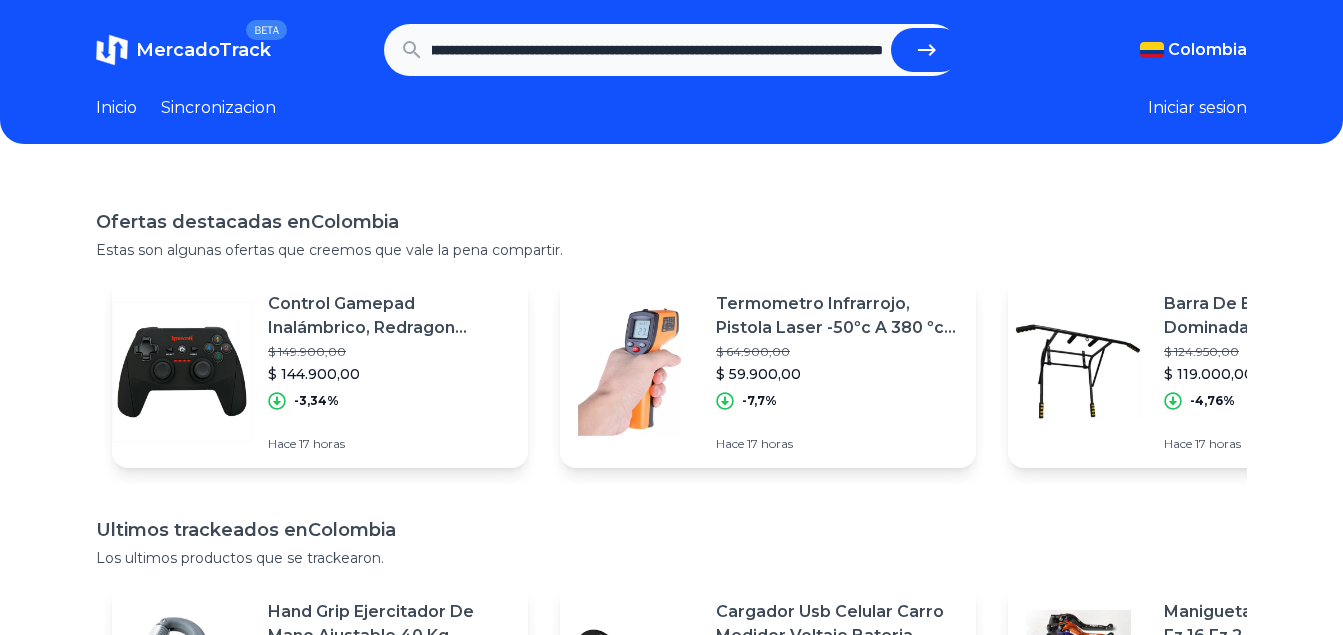 click at bounding box center [927, 50] 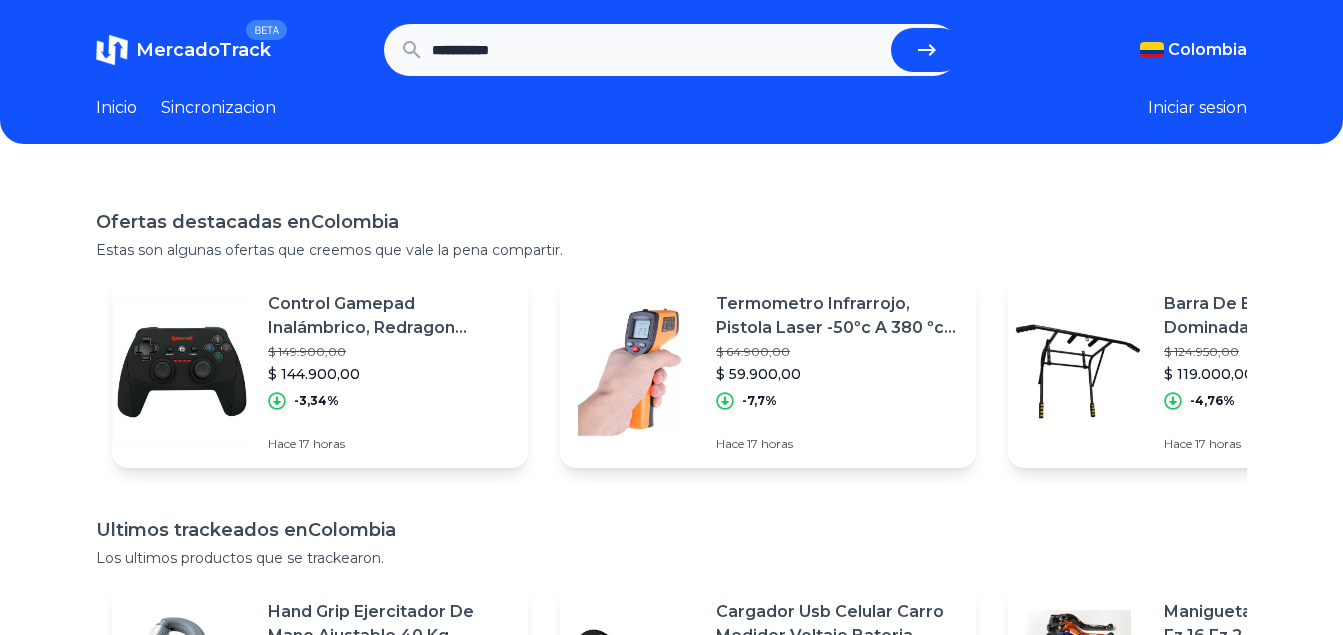 scroll, scrollTop: 0, scrollLeft: 0, axis: both 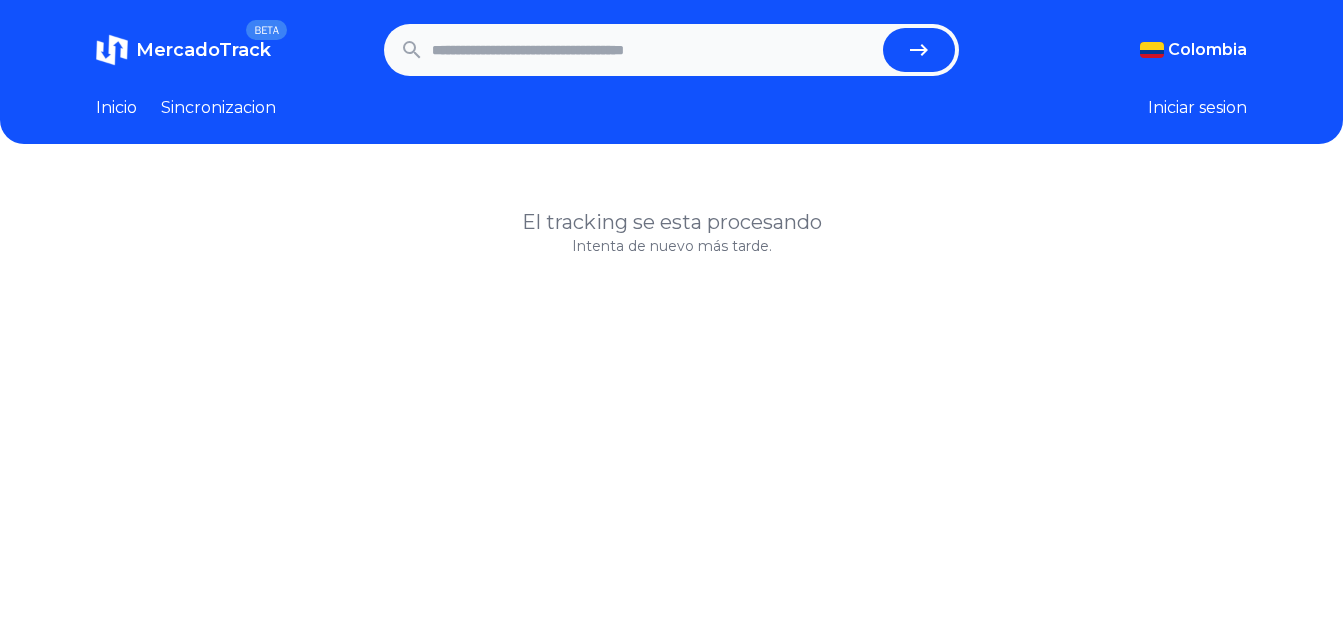 click at bounding box center [654, 50] 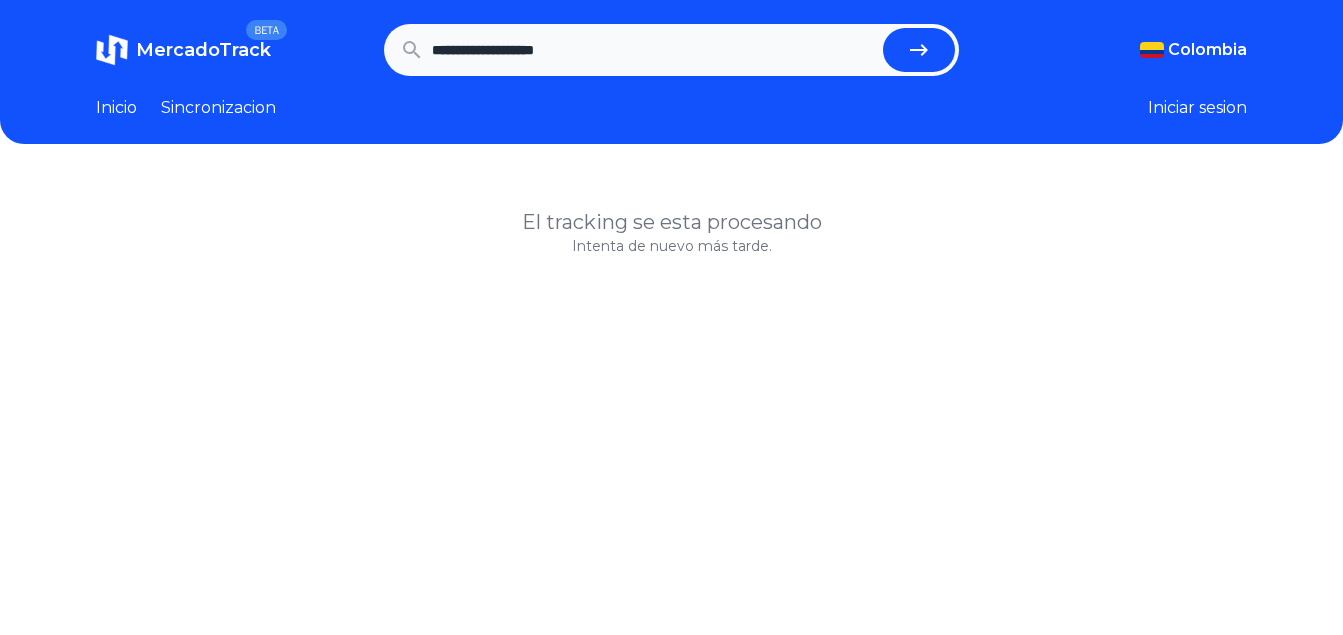 type on "**********" 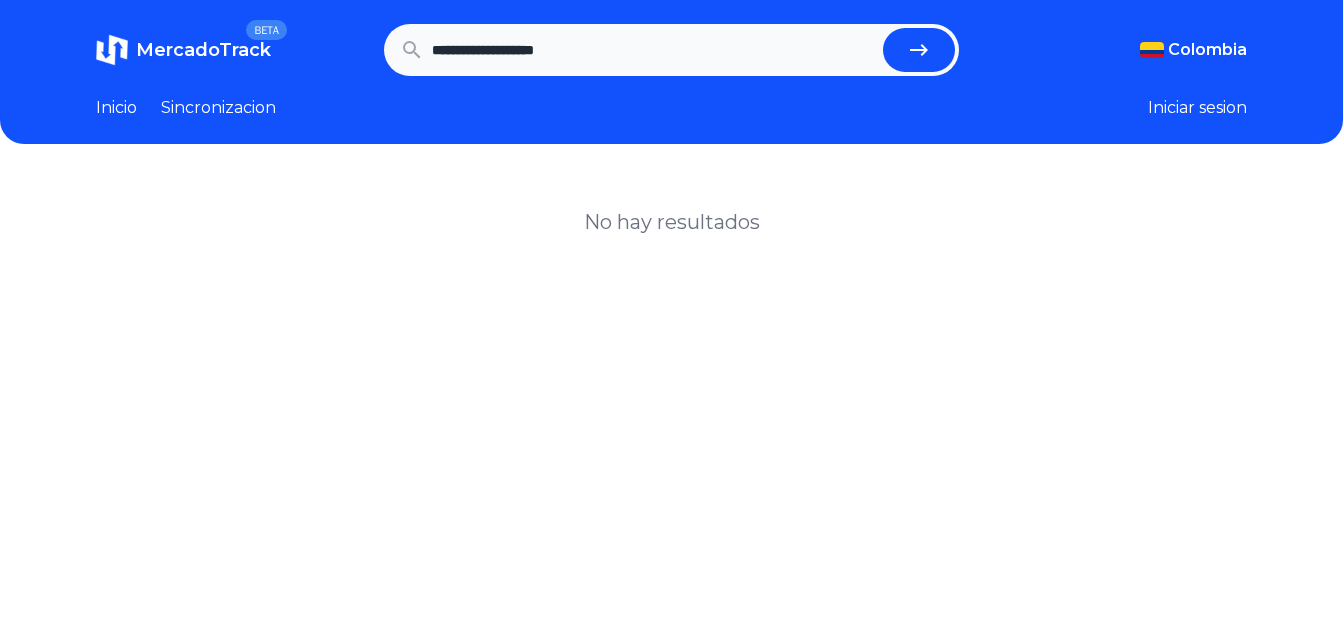 scroll, scrollTop: 0, scrollLeft: 0, axis: both 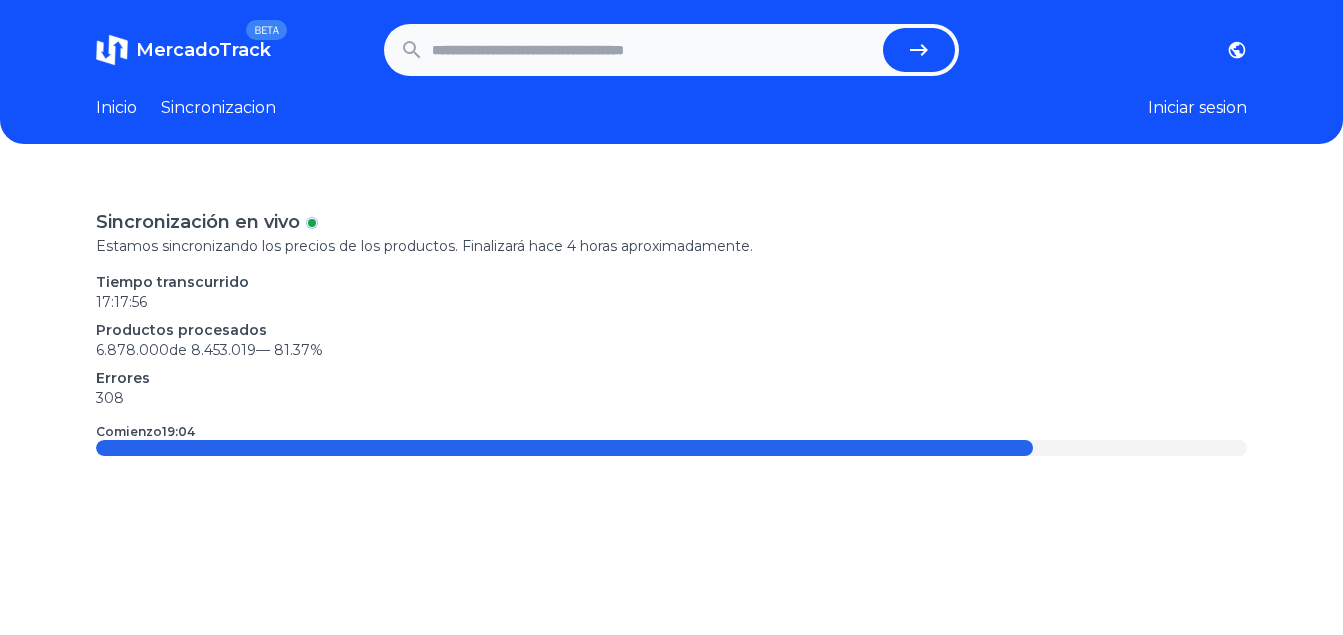click at bounding box center (654, 50) 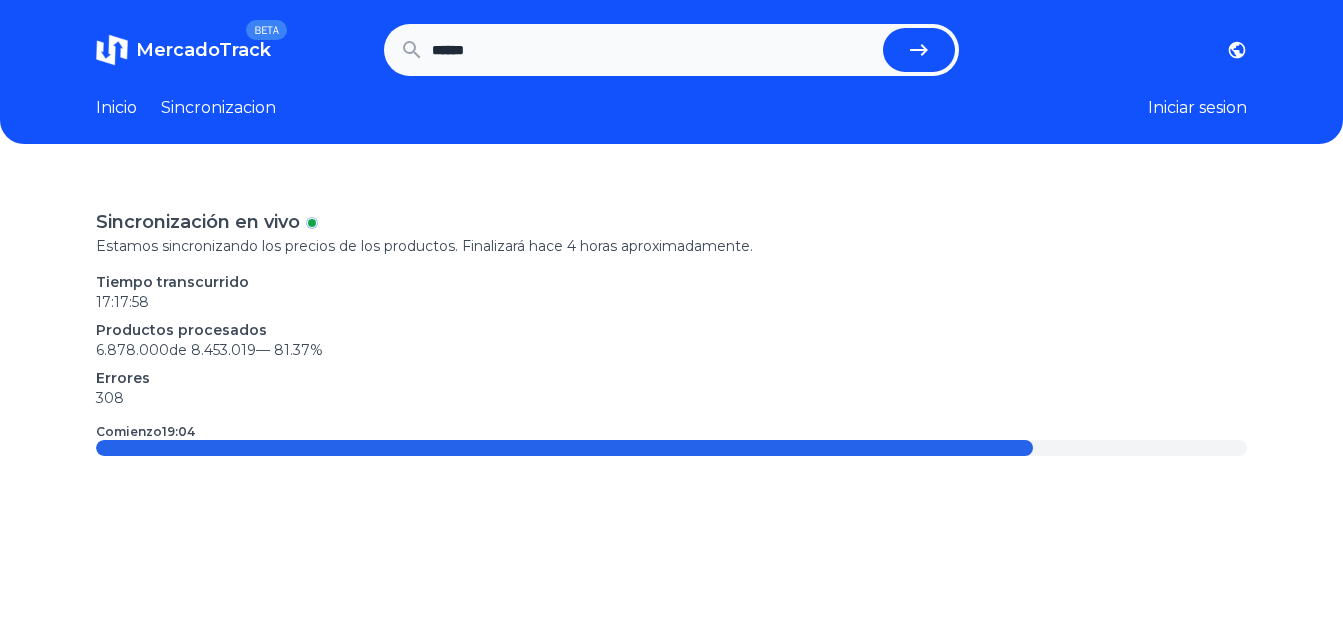 type on "******" 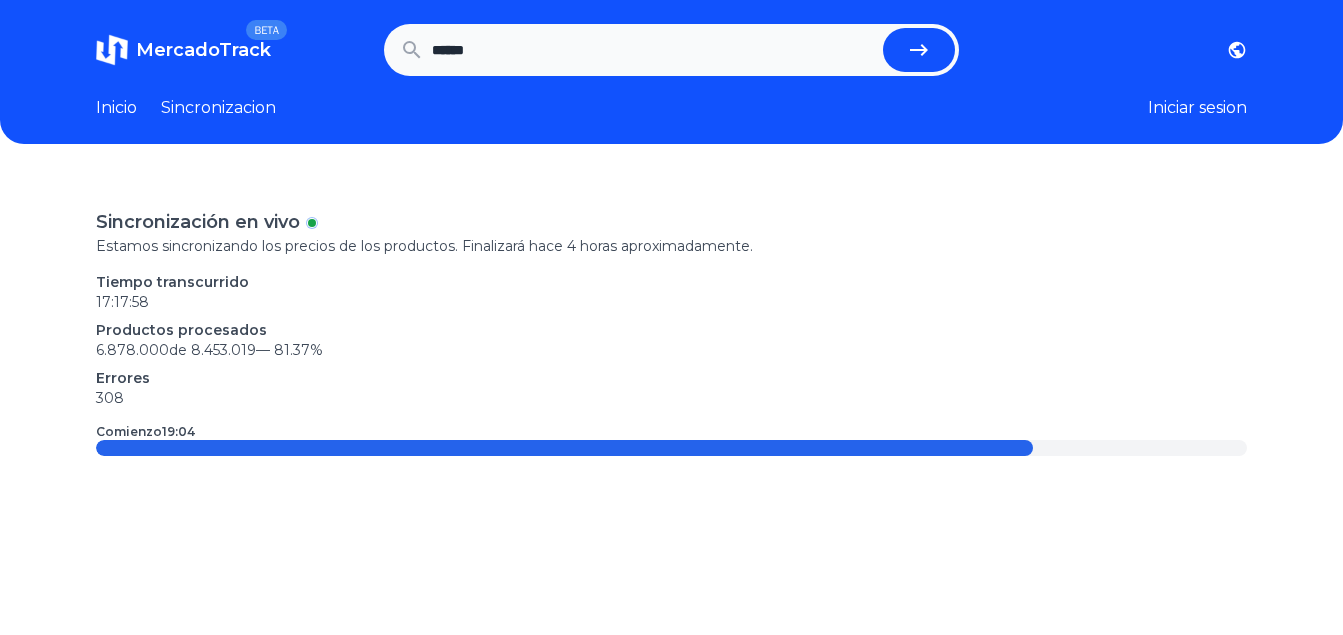 click at bounding box center [919, 50] 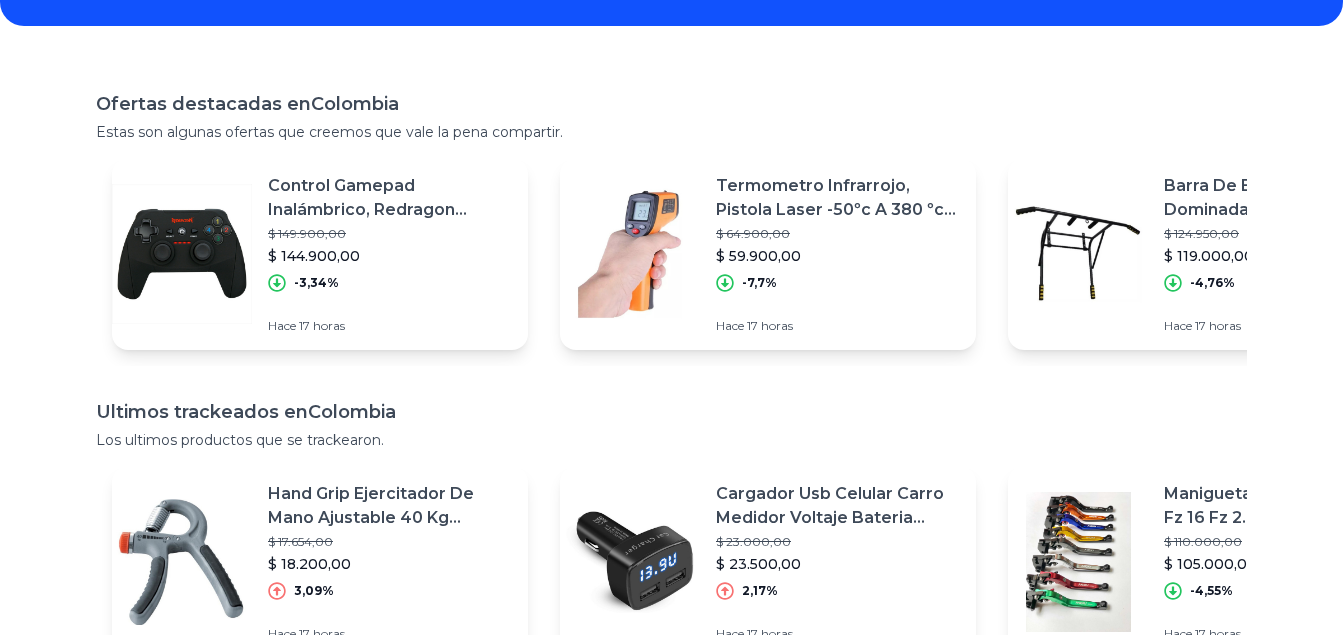 scroll, scrollTop: 0, scrollLeft: 0, axis: both 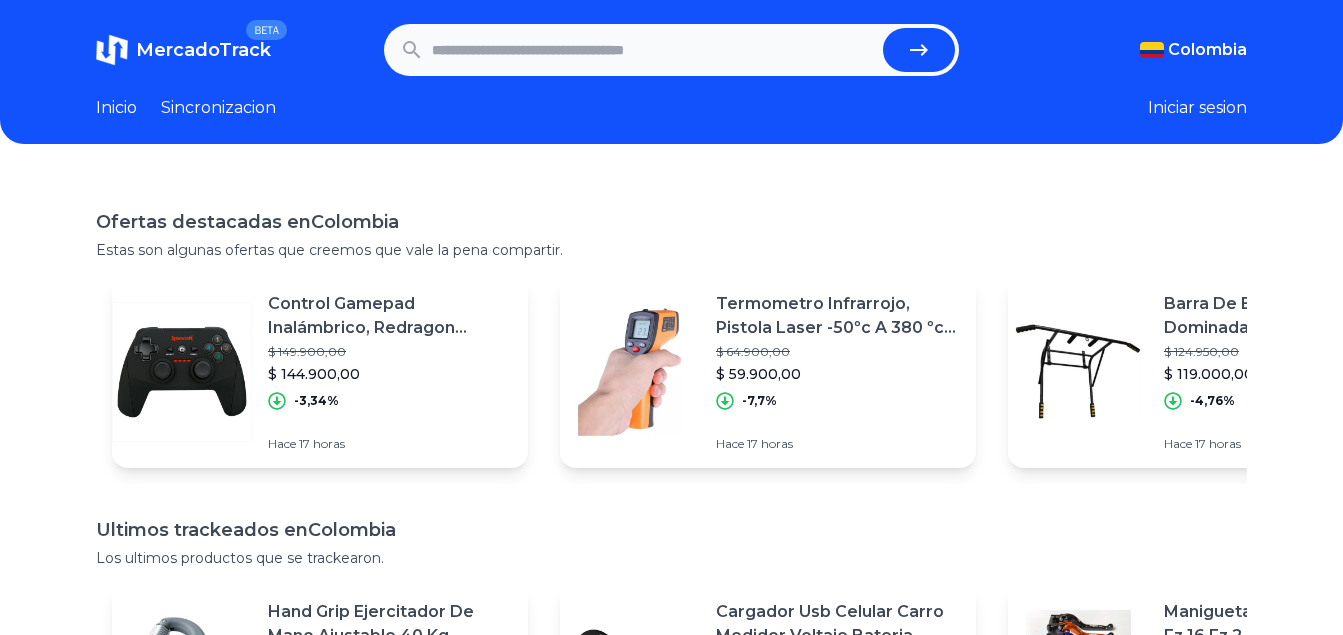 click at bounding box center [654, 50] 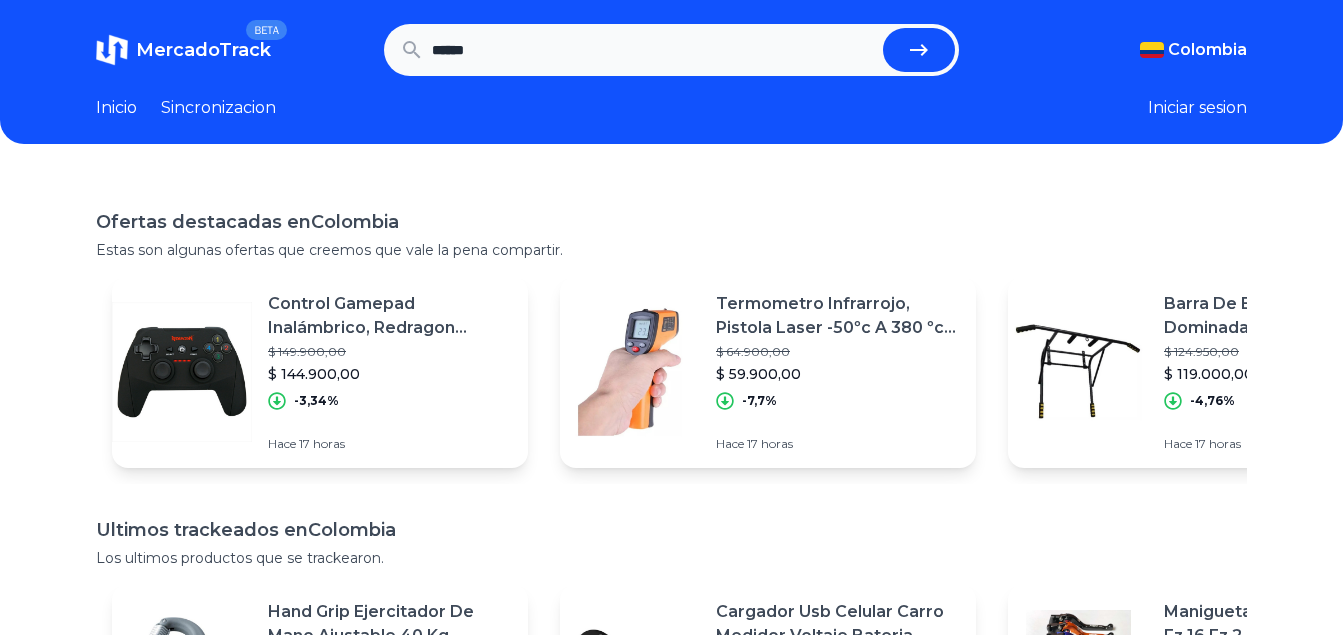 type on "******" 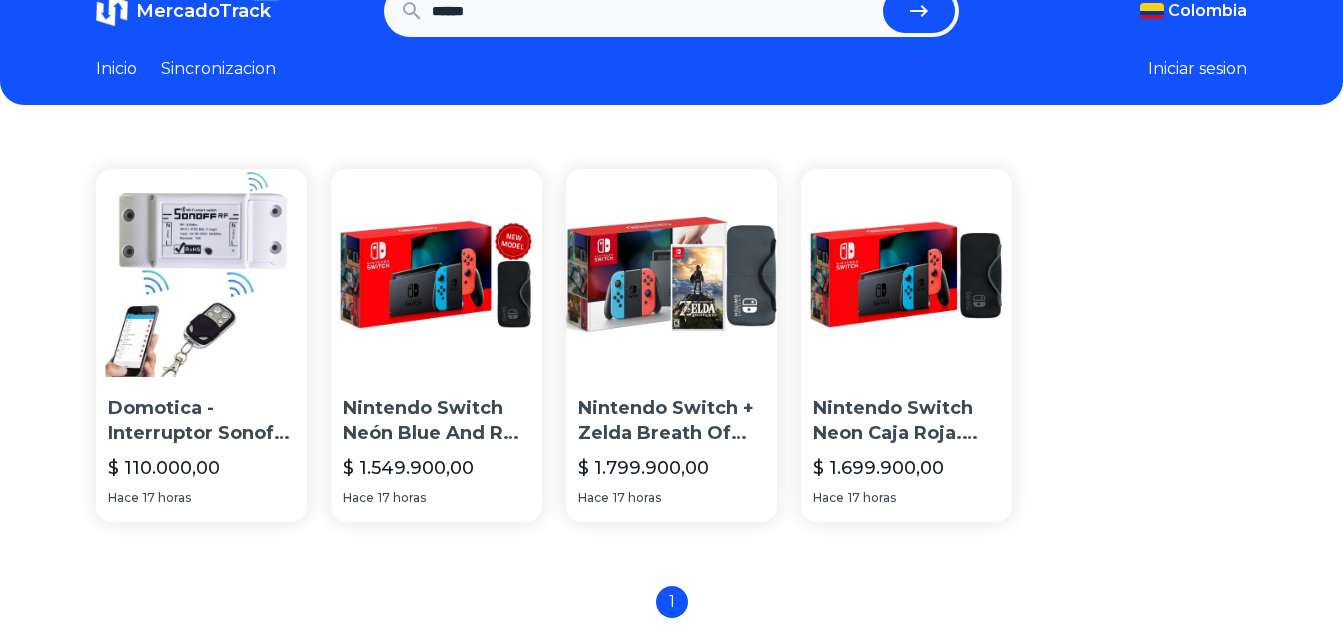 scroll, scrollTop: 0, scrollLeft: 0, axis: both 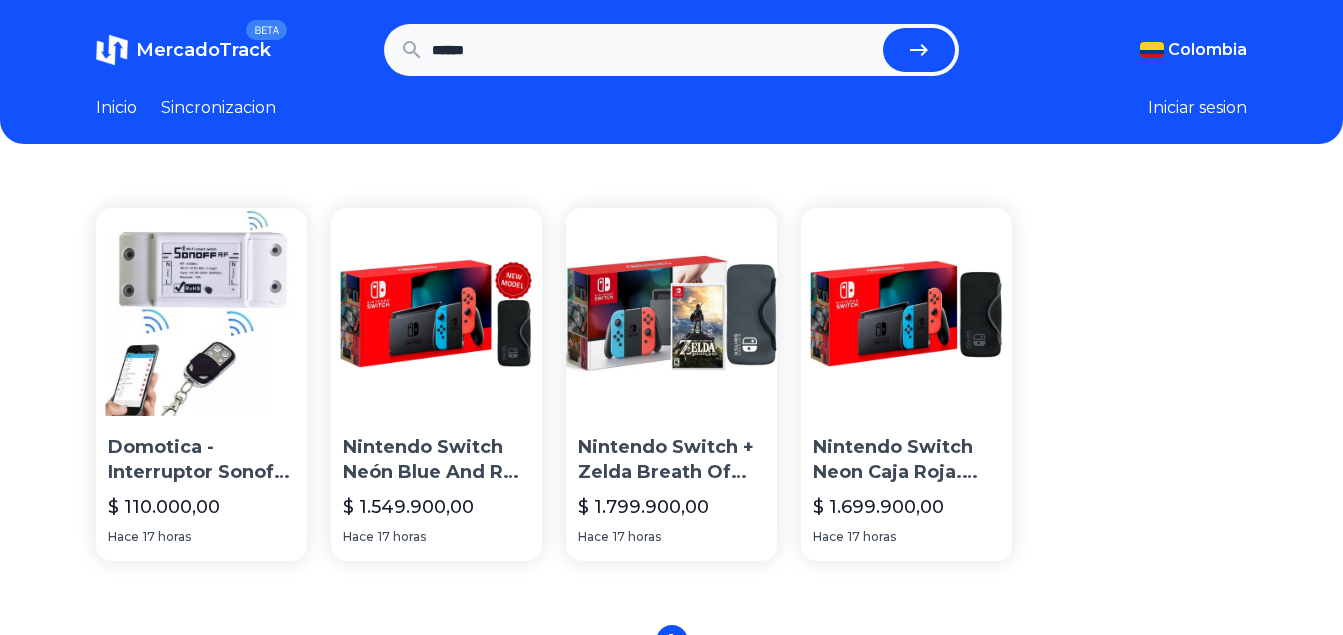 click at bounding box center [436, 313] 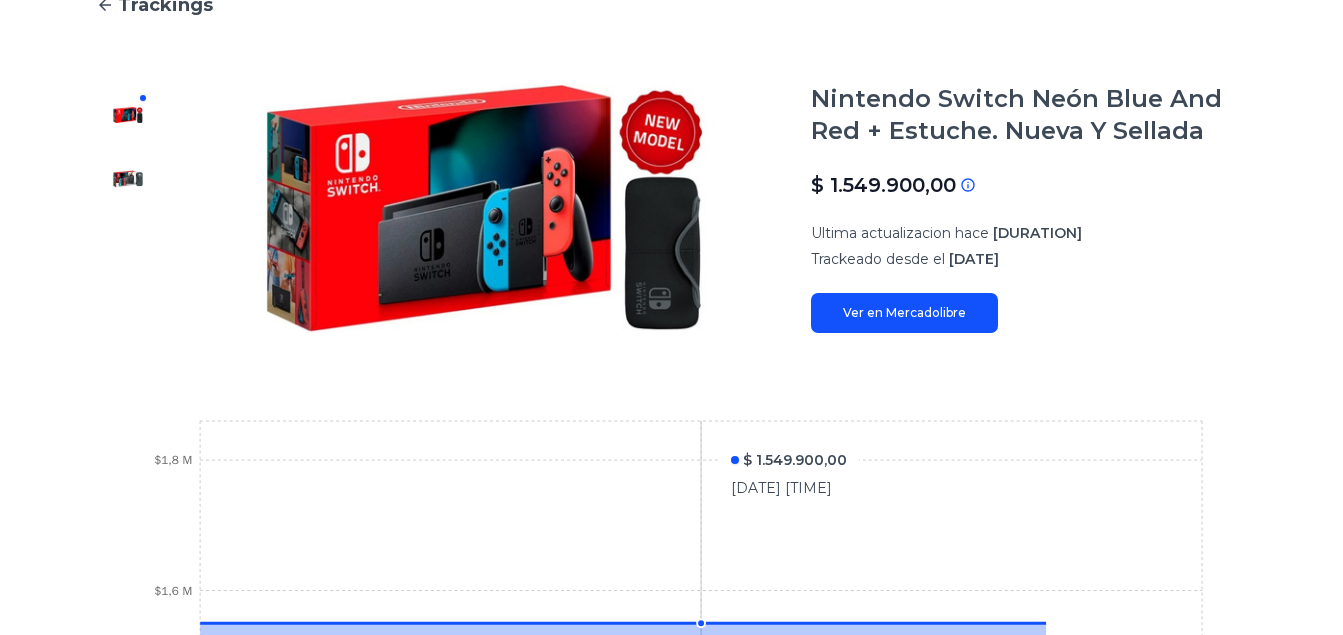 scroll, scrollTop: 600, scrollLeft: 0, axis: vertical 